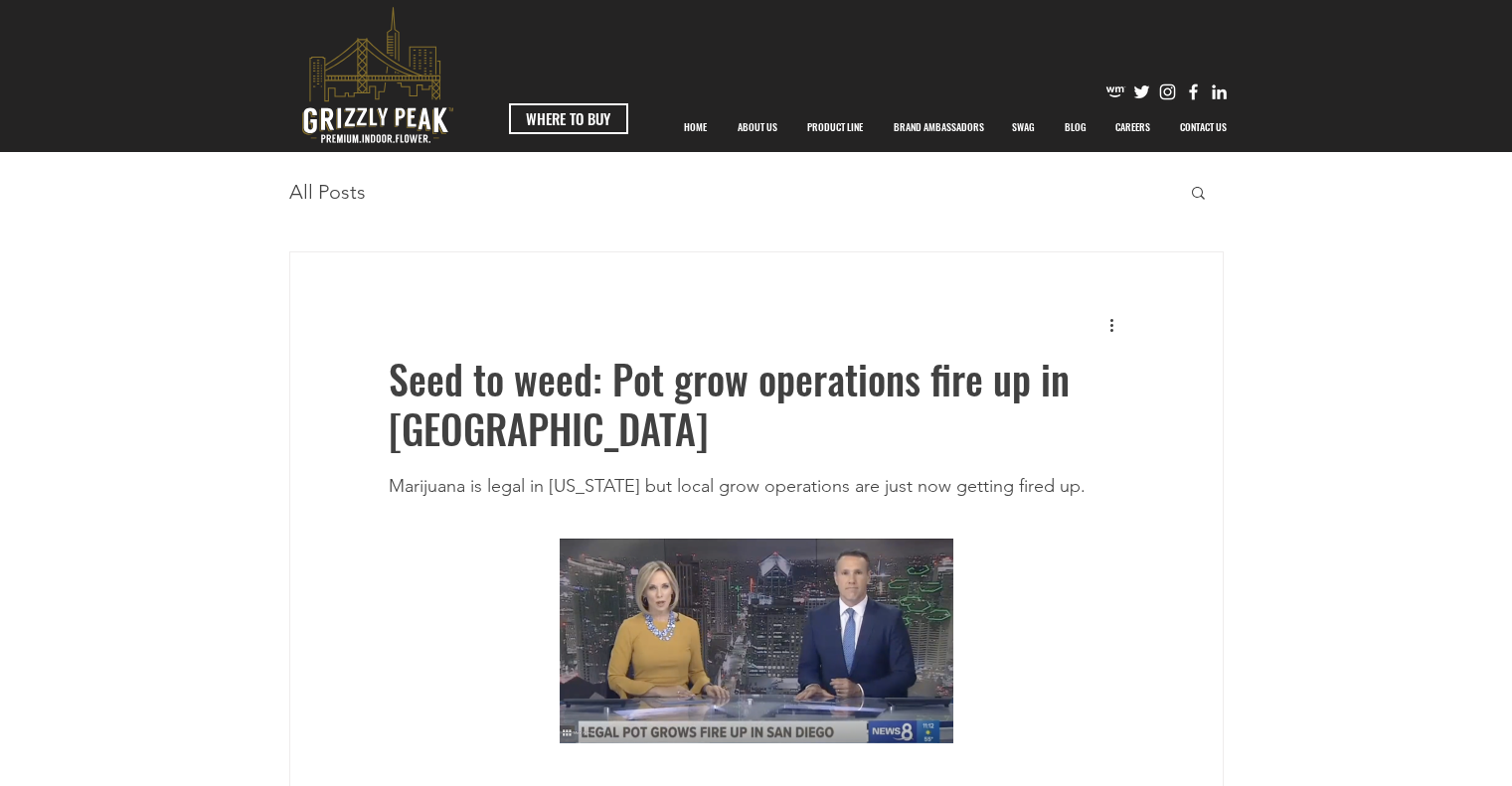 scroll, scrollTop: 0, scrollLeft: 0, axis: both 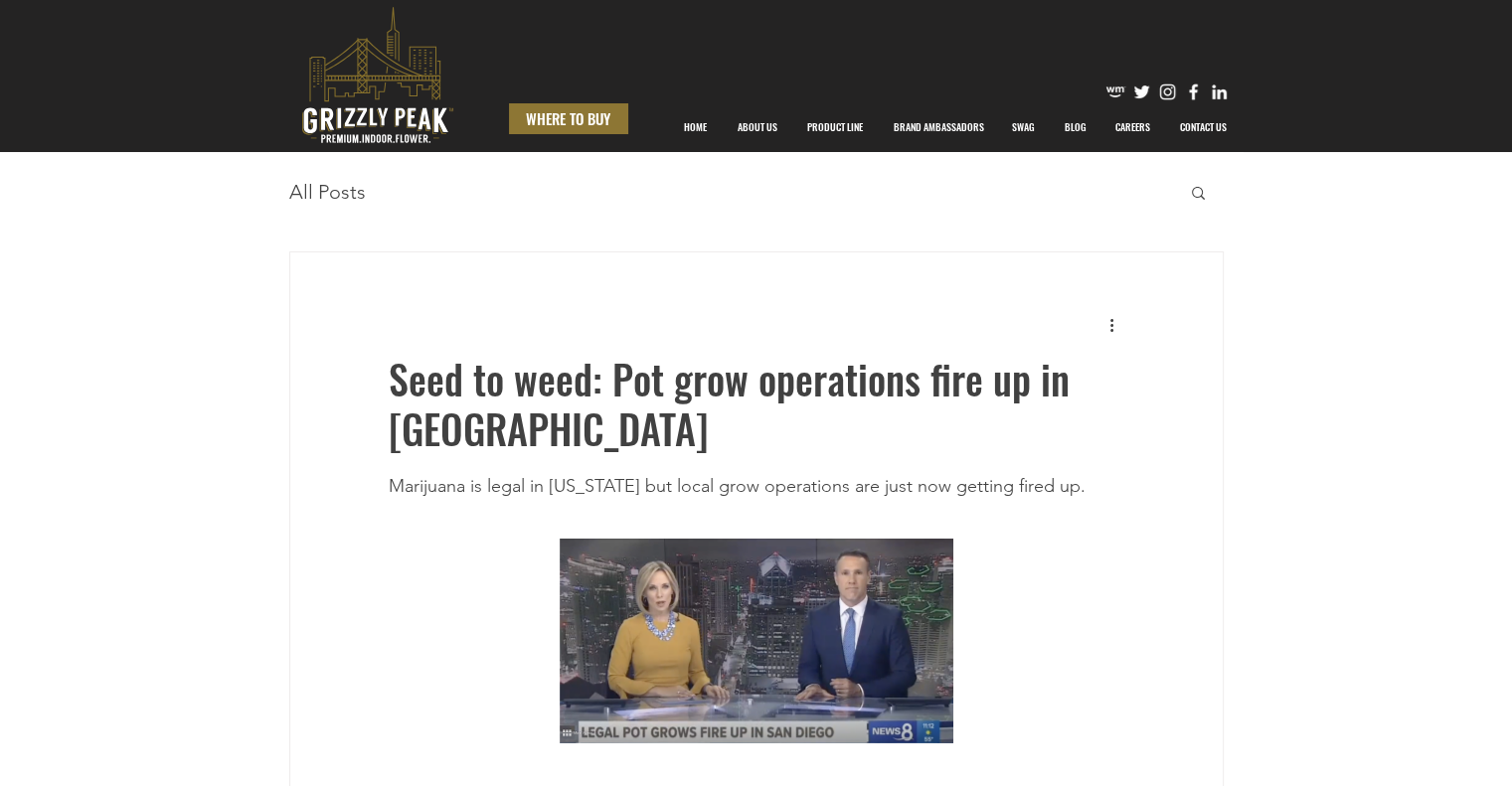 click on "WHERE TO BUY" at bounding box center (568, 118) 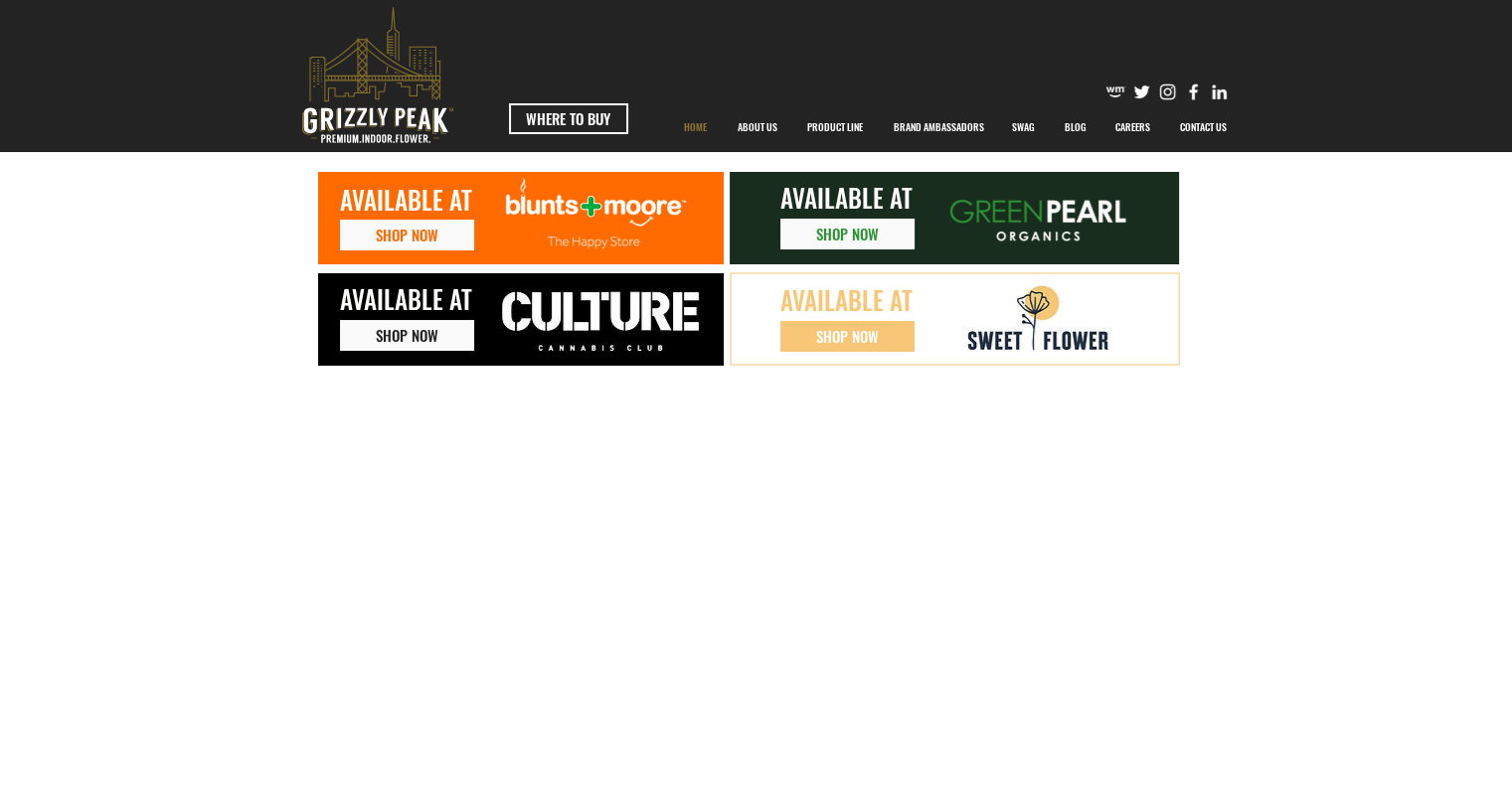click on "HOME" at bounding box center (695, 127) 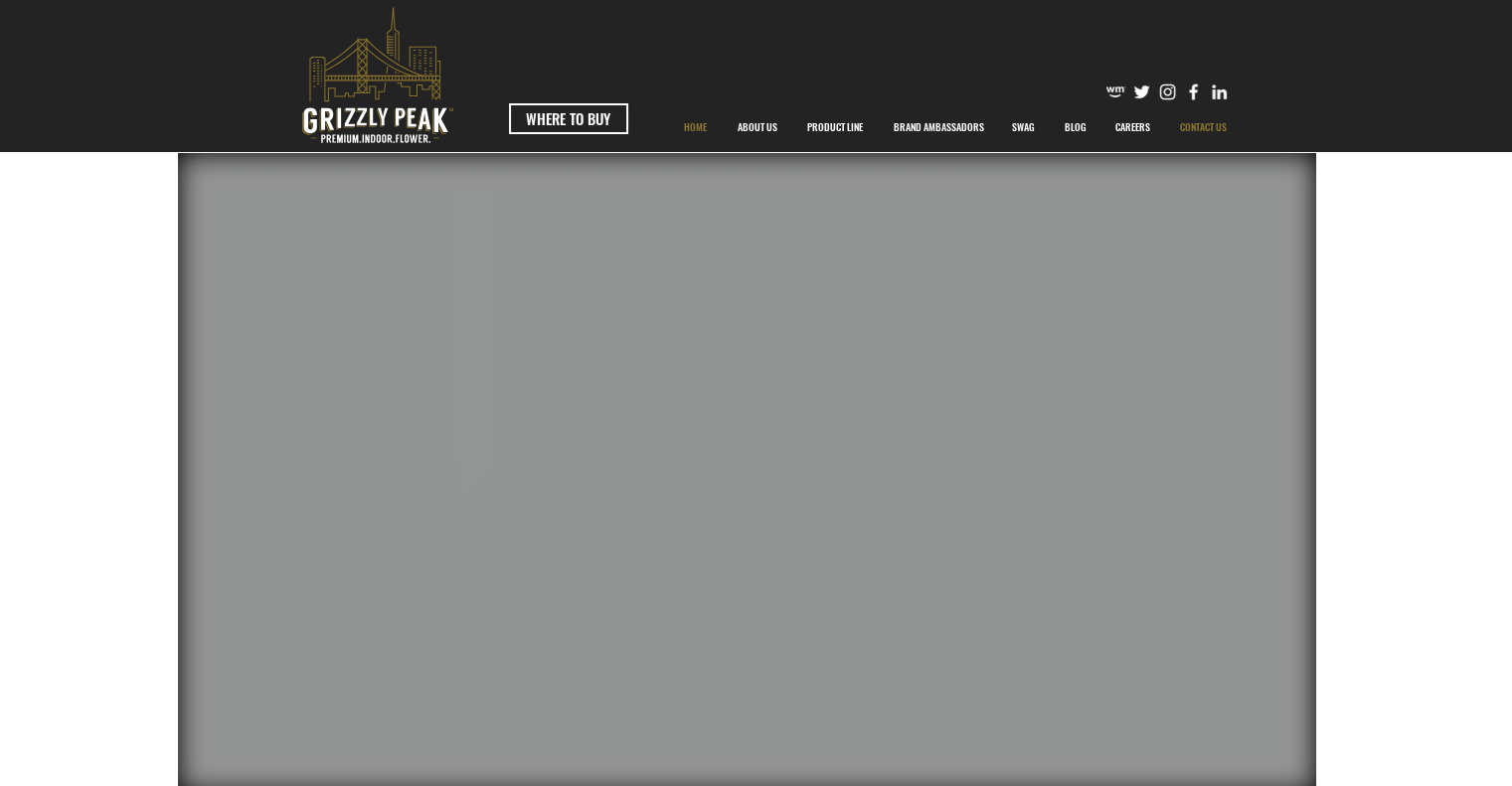 click on "CONTACT US" at bounding box center (1203, 127) 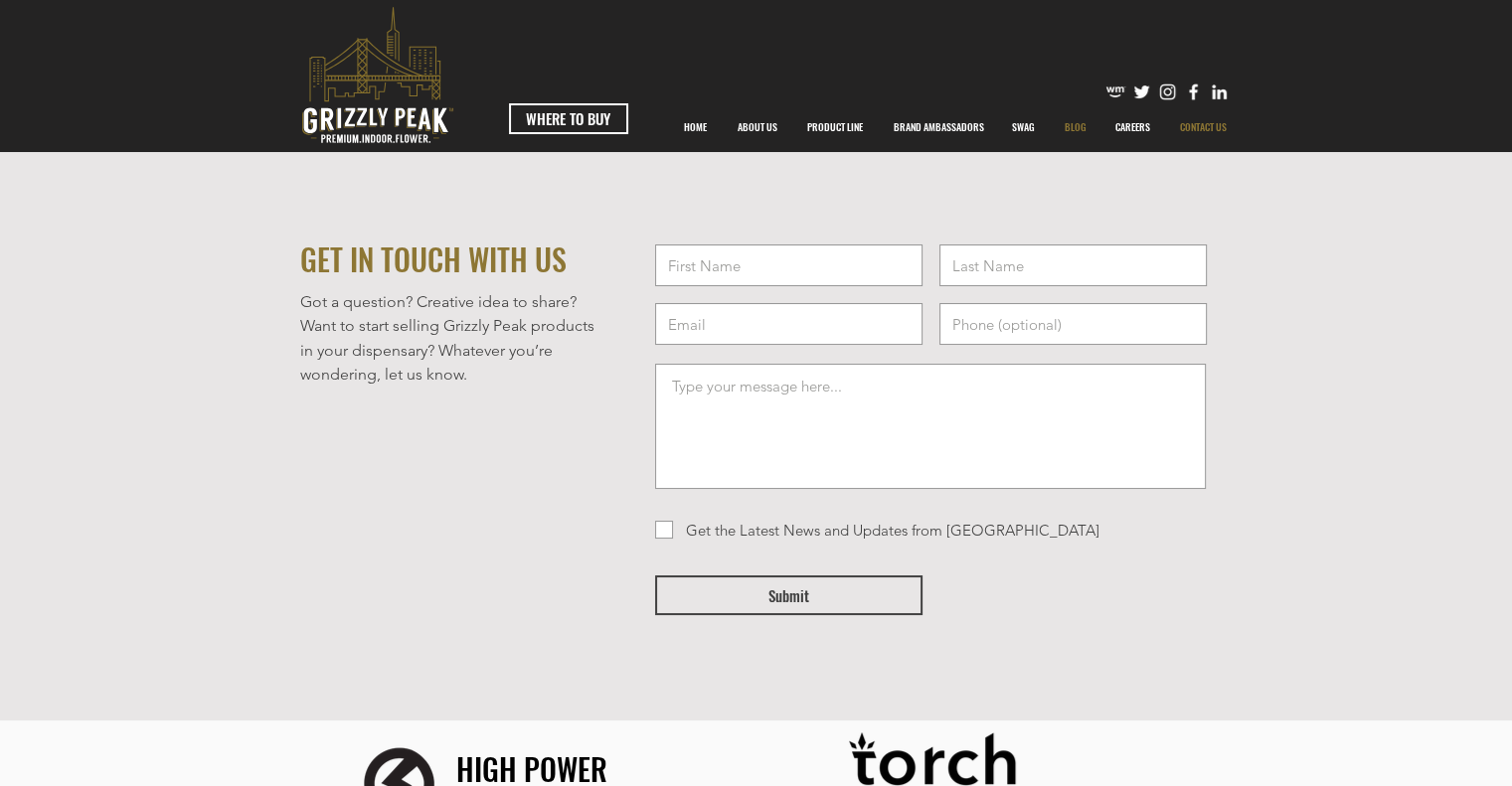 click on "BLOG" at bounding box center (1076, 127) 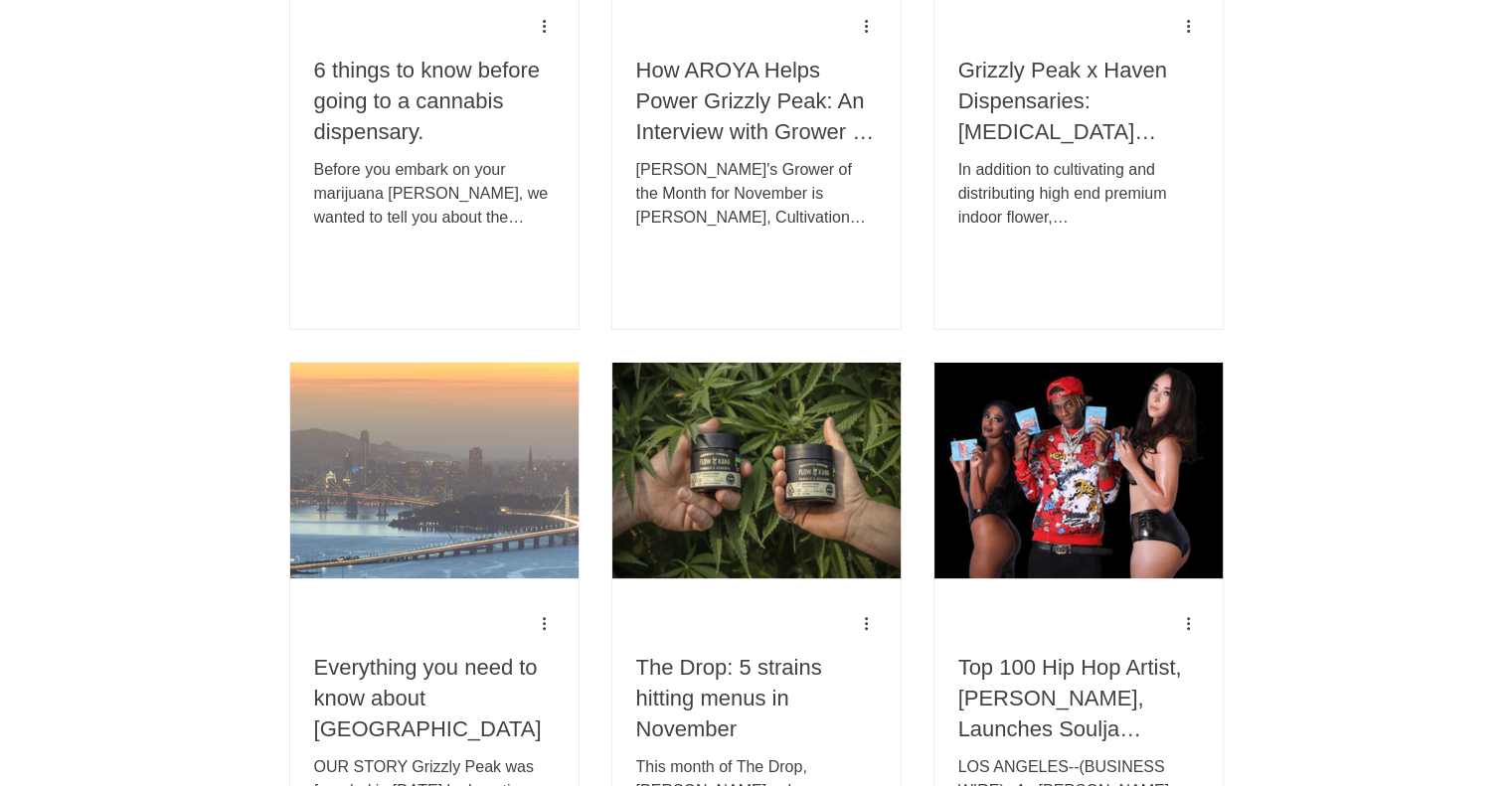 scroll, scrollTop: 498, scrollLeft: 0, axis: vertical 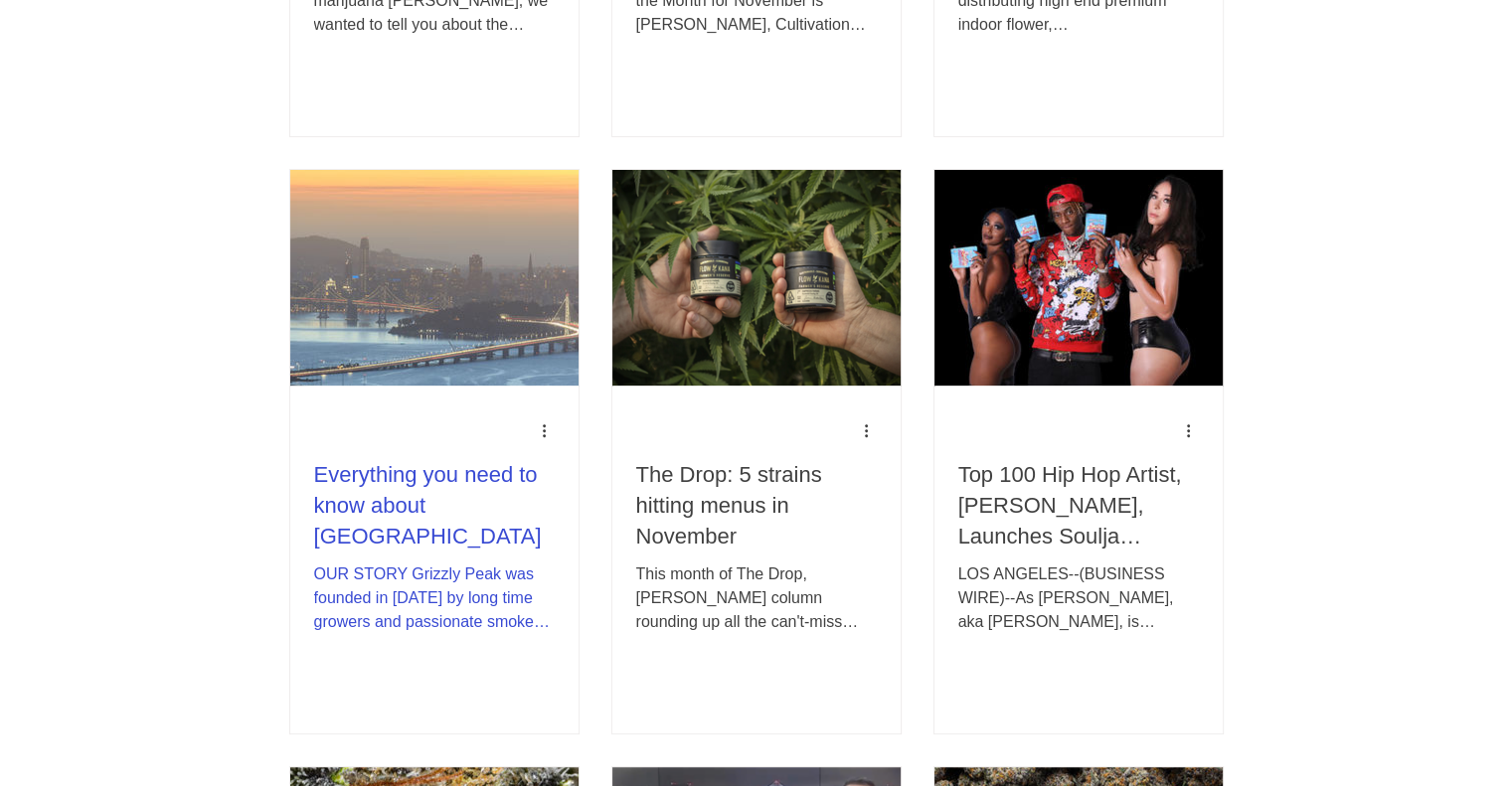 click on "Everything you need to know about Grizzly Peak" at bounding box center (434, 506) 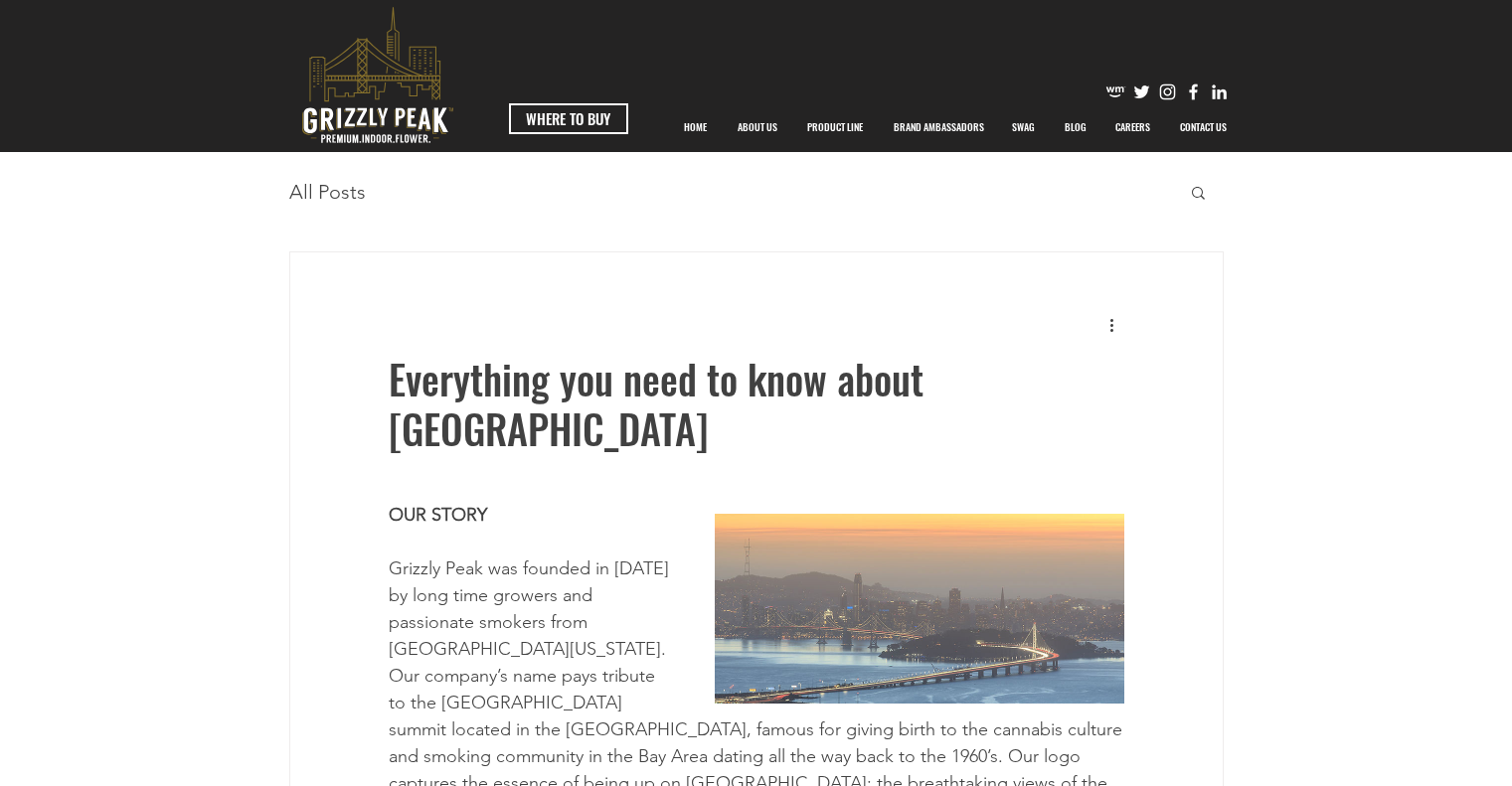 scroll, scrollTop: 0, scrollLeft: 0, axis: both 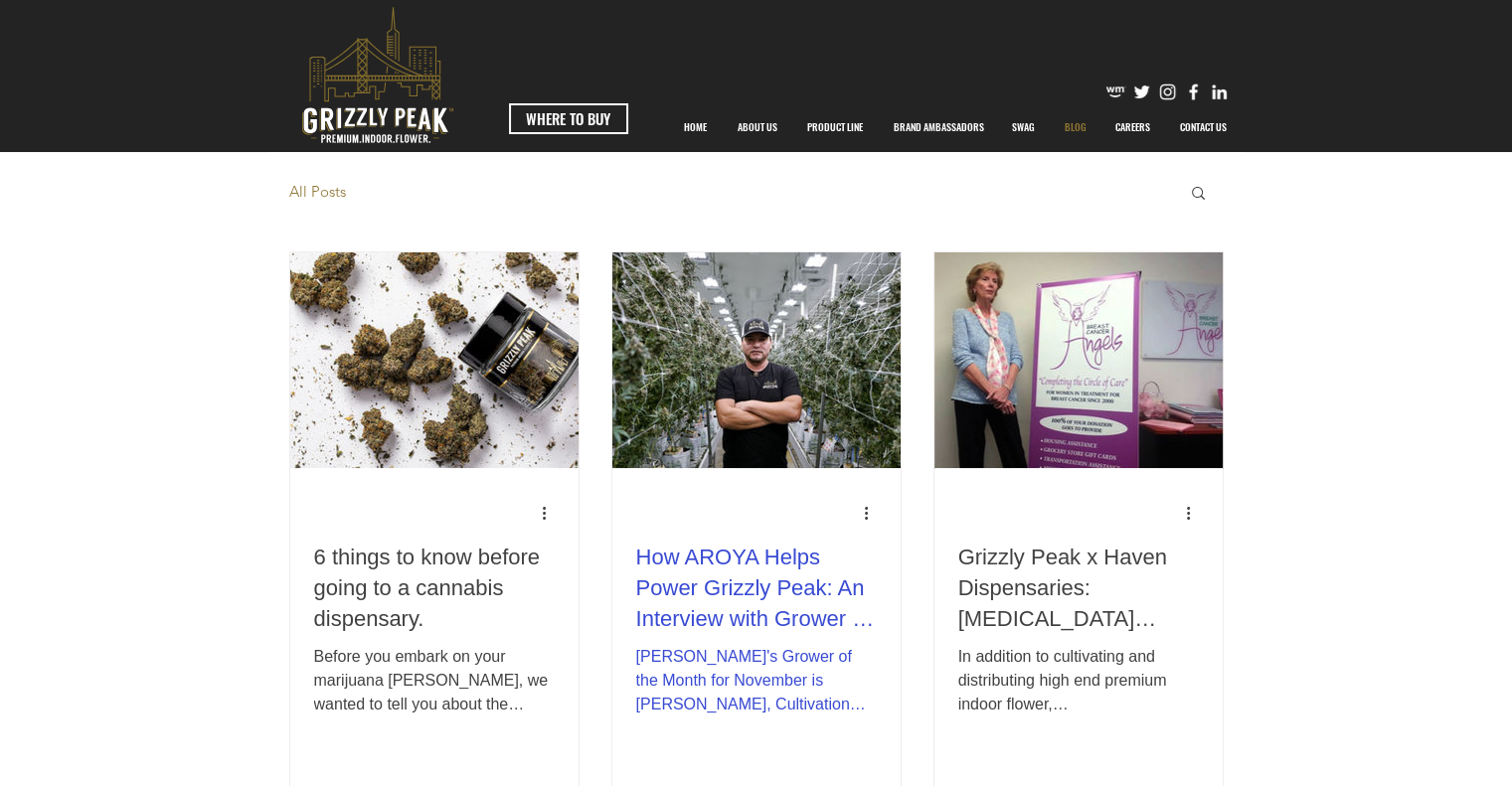 click on "How AROYA Helps Power Grizzly Peak: An Interview with Grower of the Month, [PERSON_NAME]" at bounding box center [756, 588] 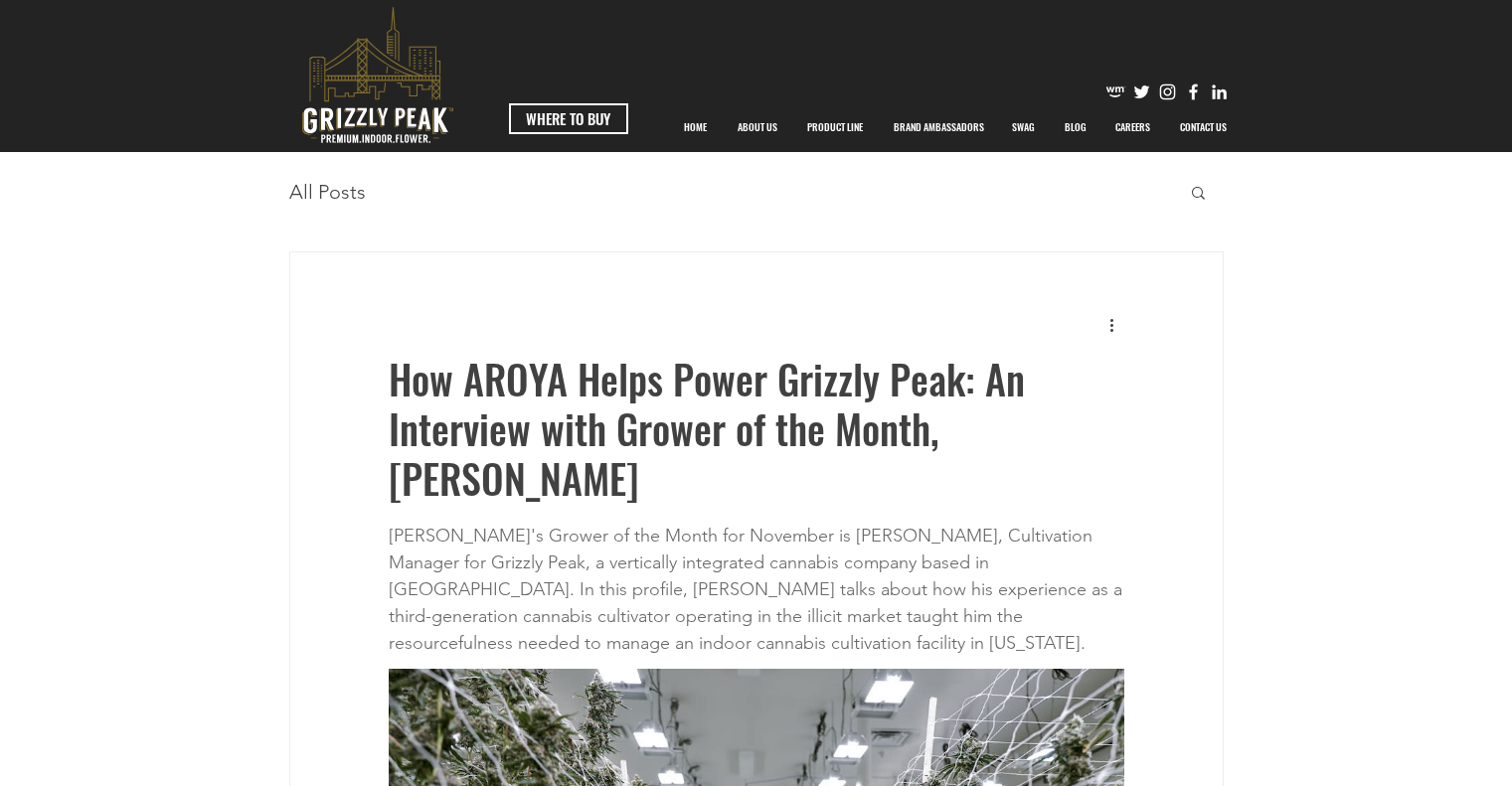 scroll, scrollTop: 0, scrollLeft: 0, axis: both 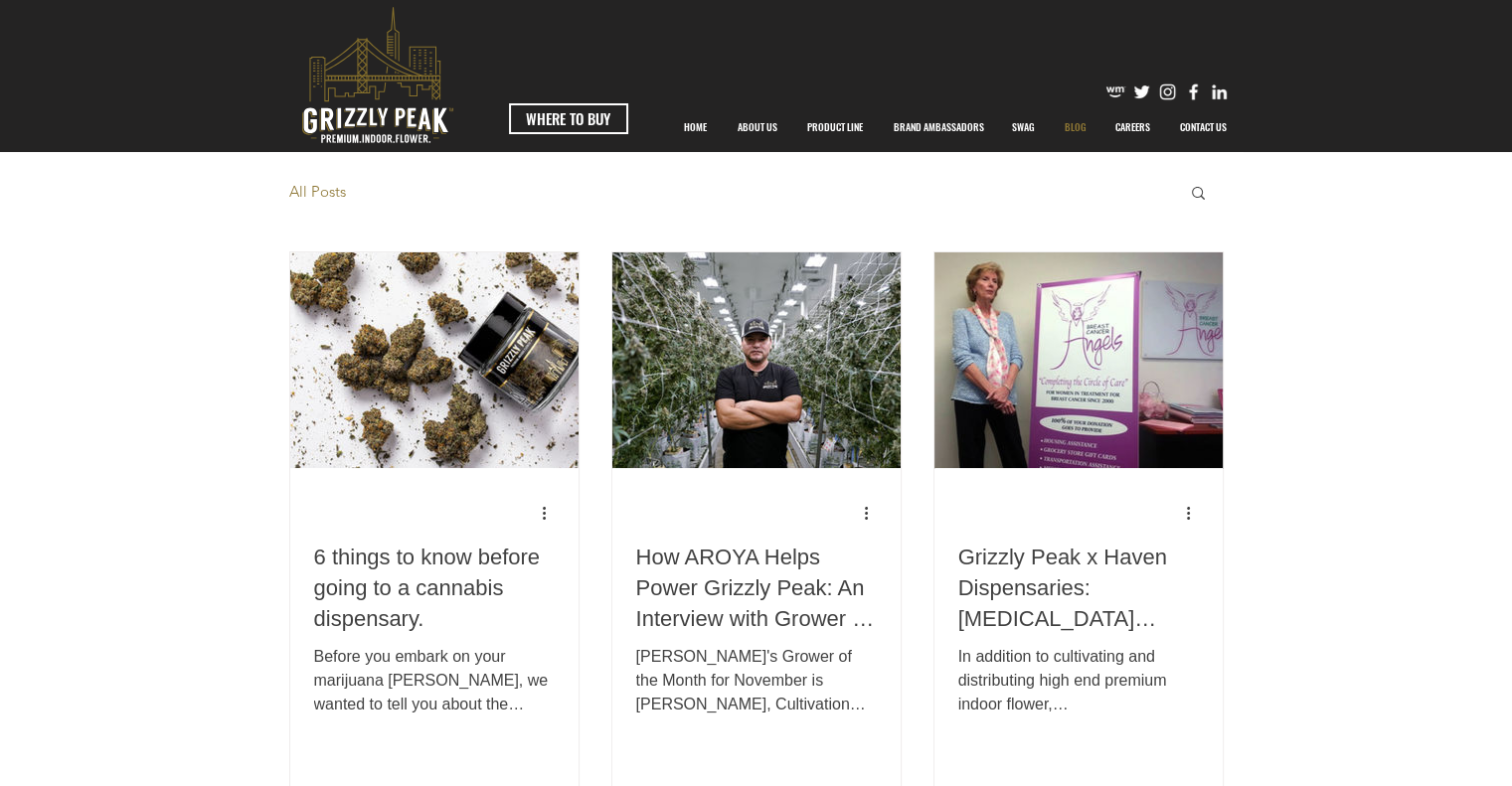 click 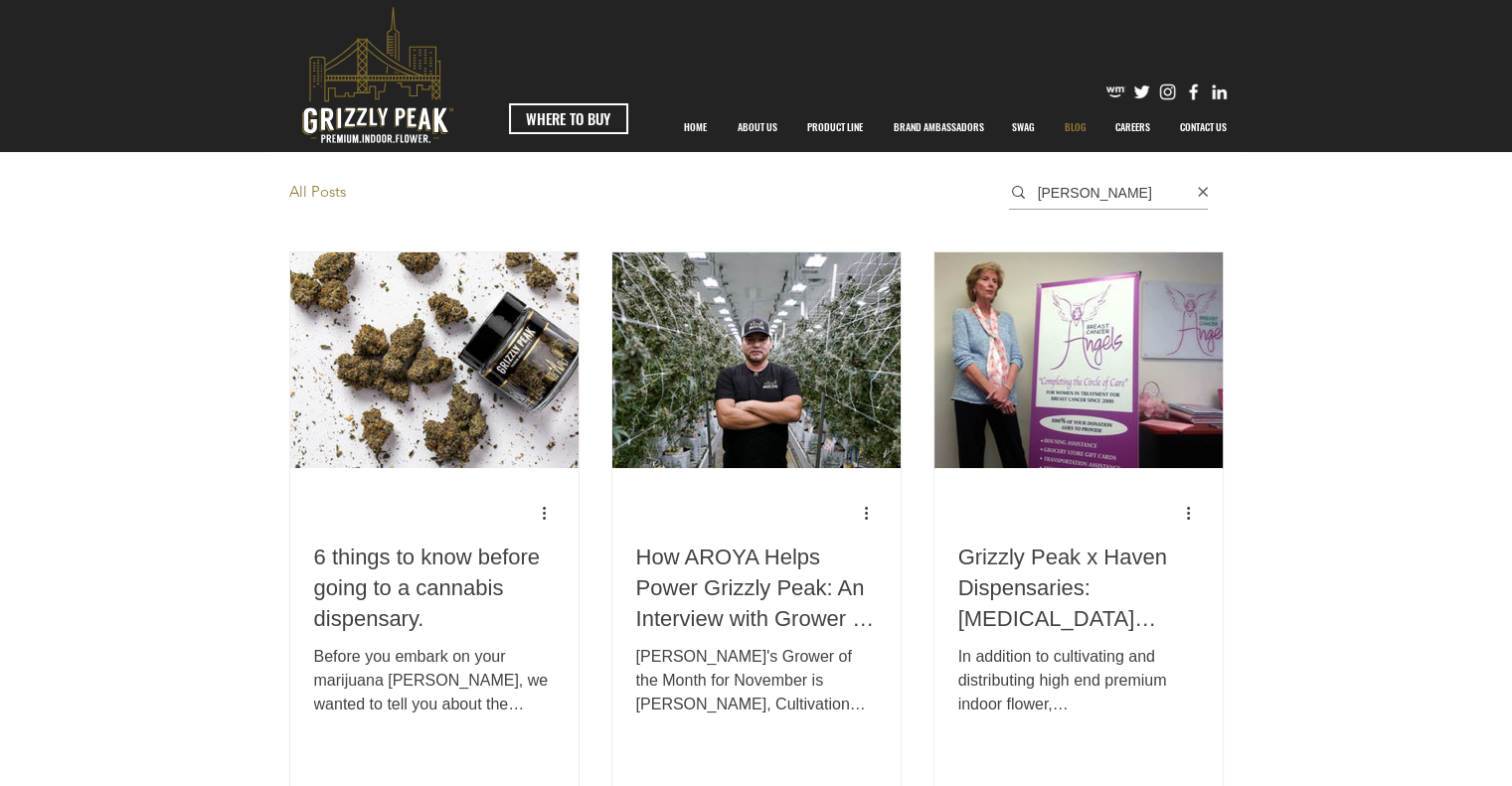 click on "dave gash" at bounding box center [1108, 192] 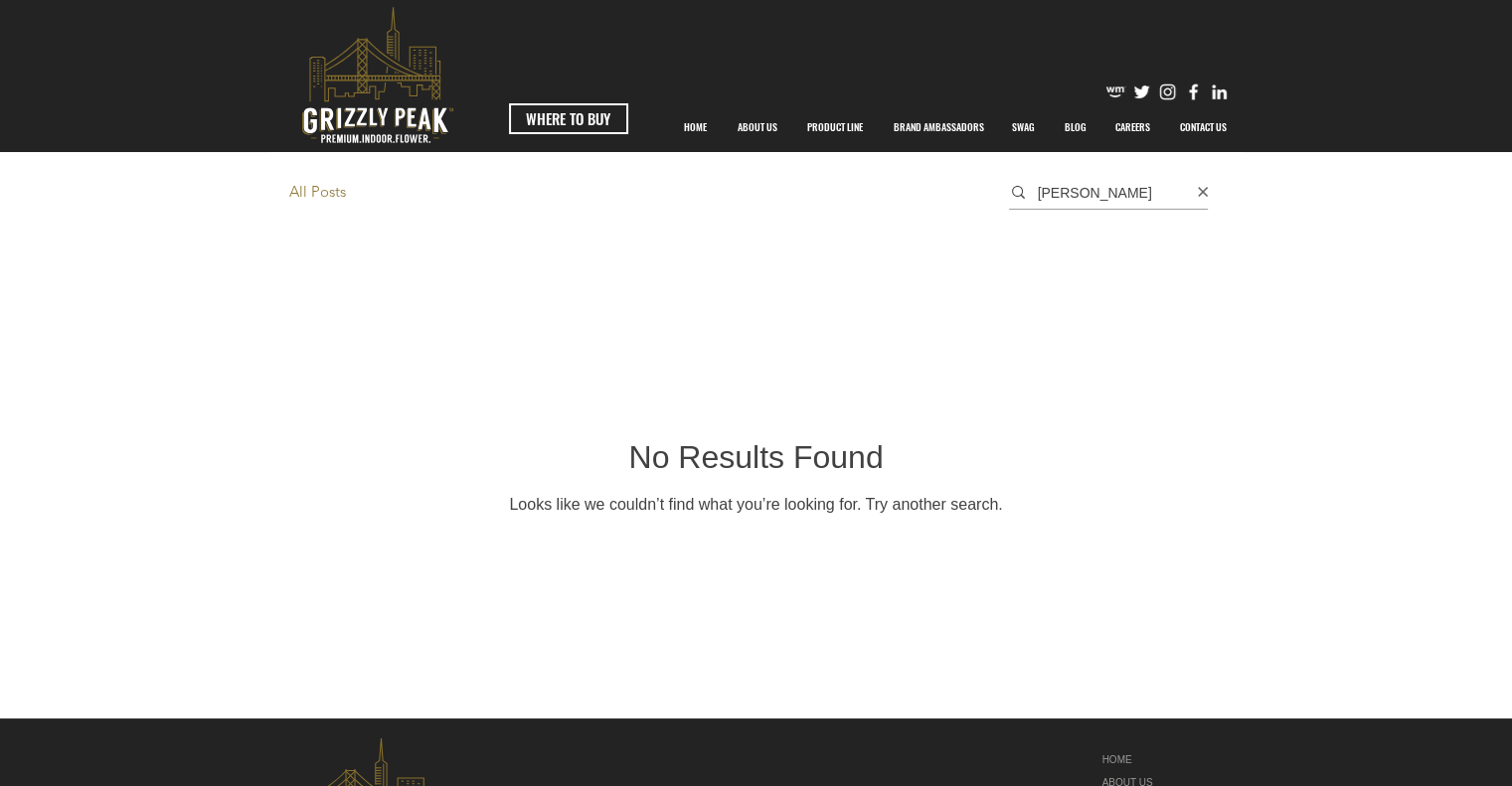 click on "All Posts" at bounding box center (317, 192) 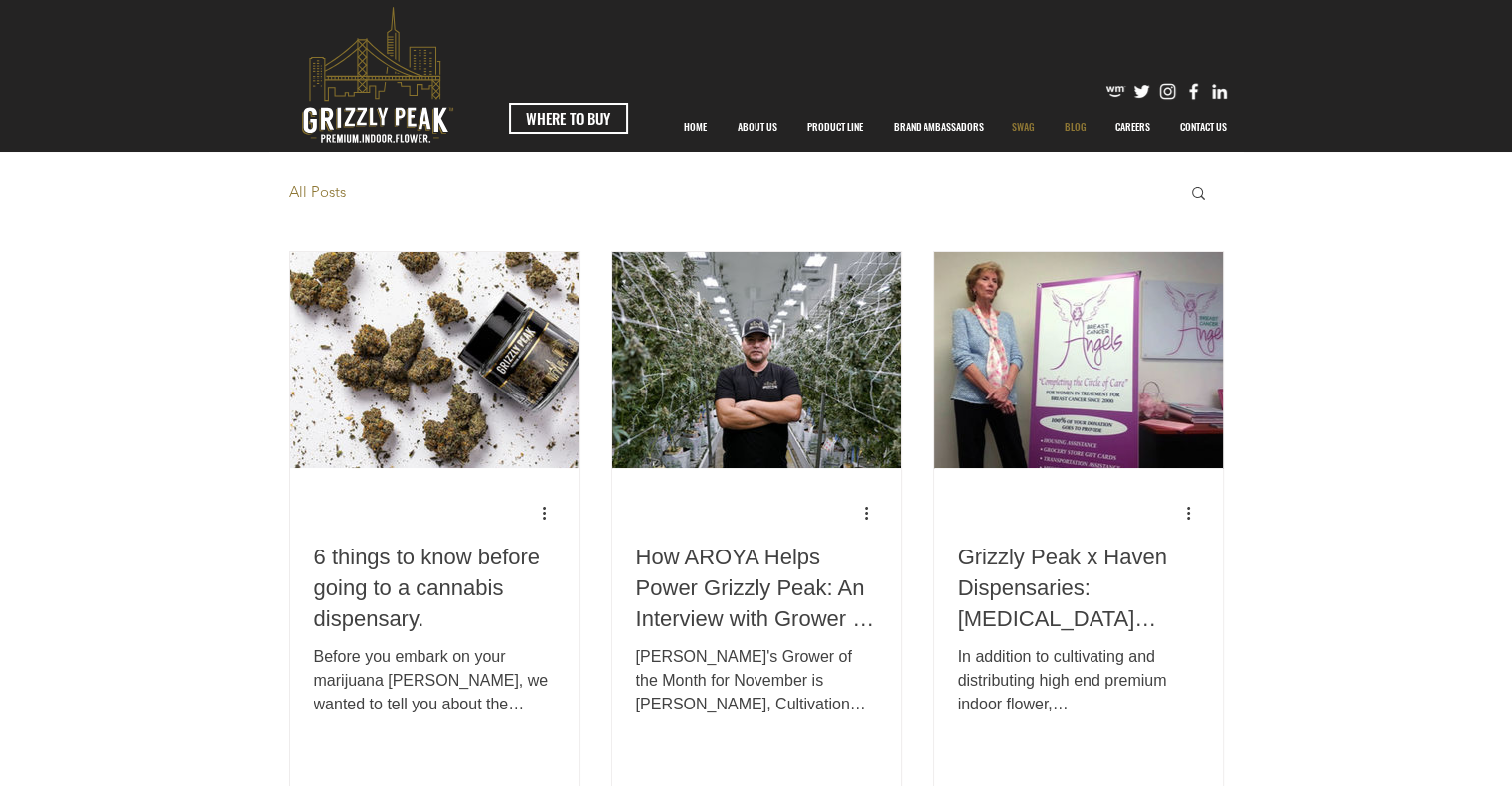click on "SWAG" at bounding box center [1023, 127] 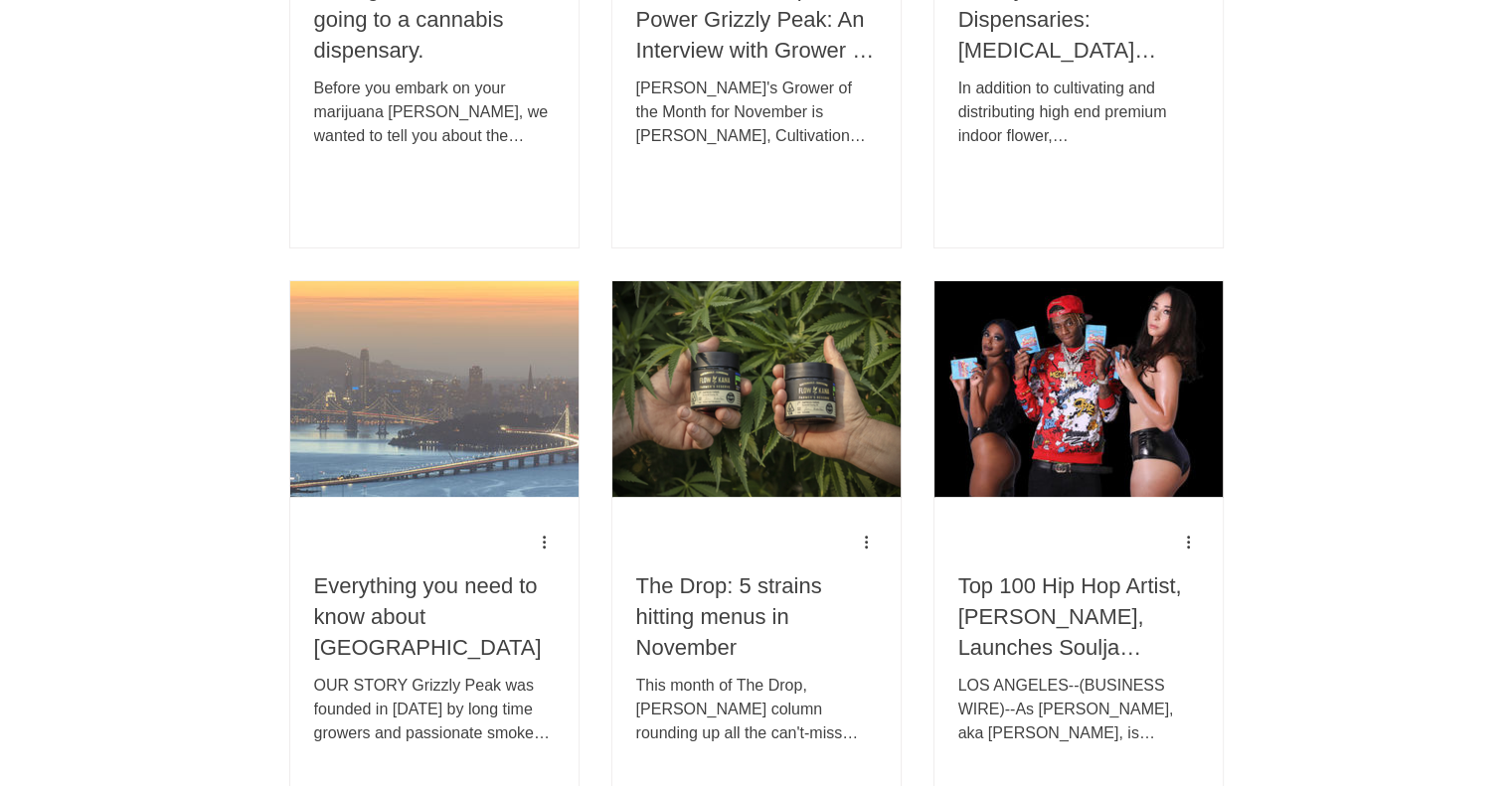 scroll, scrollTop: 572, scrollLeft: 0, axis: vertical 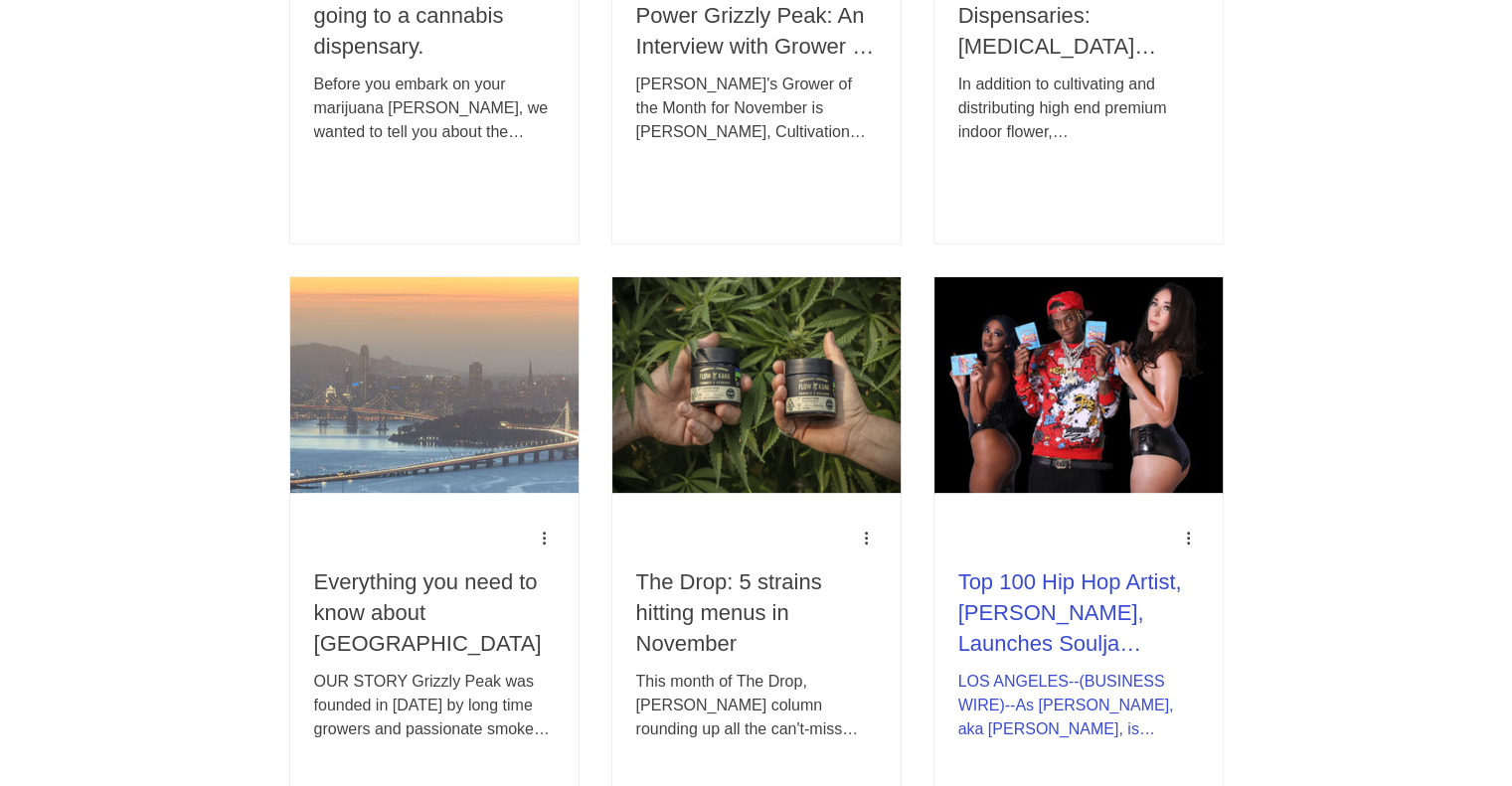 click on "Top 100 Hip Hop Artist, [PERSON_NAME], Launches Soulja Exotics™ in Collaboration With Grizzly Peak™" at bounding box center (1079, 613) 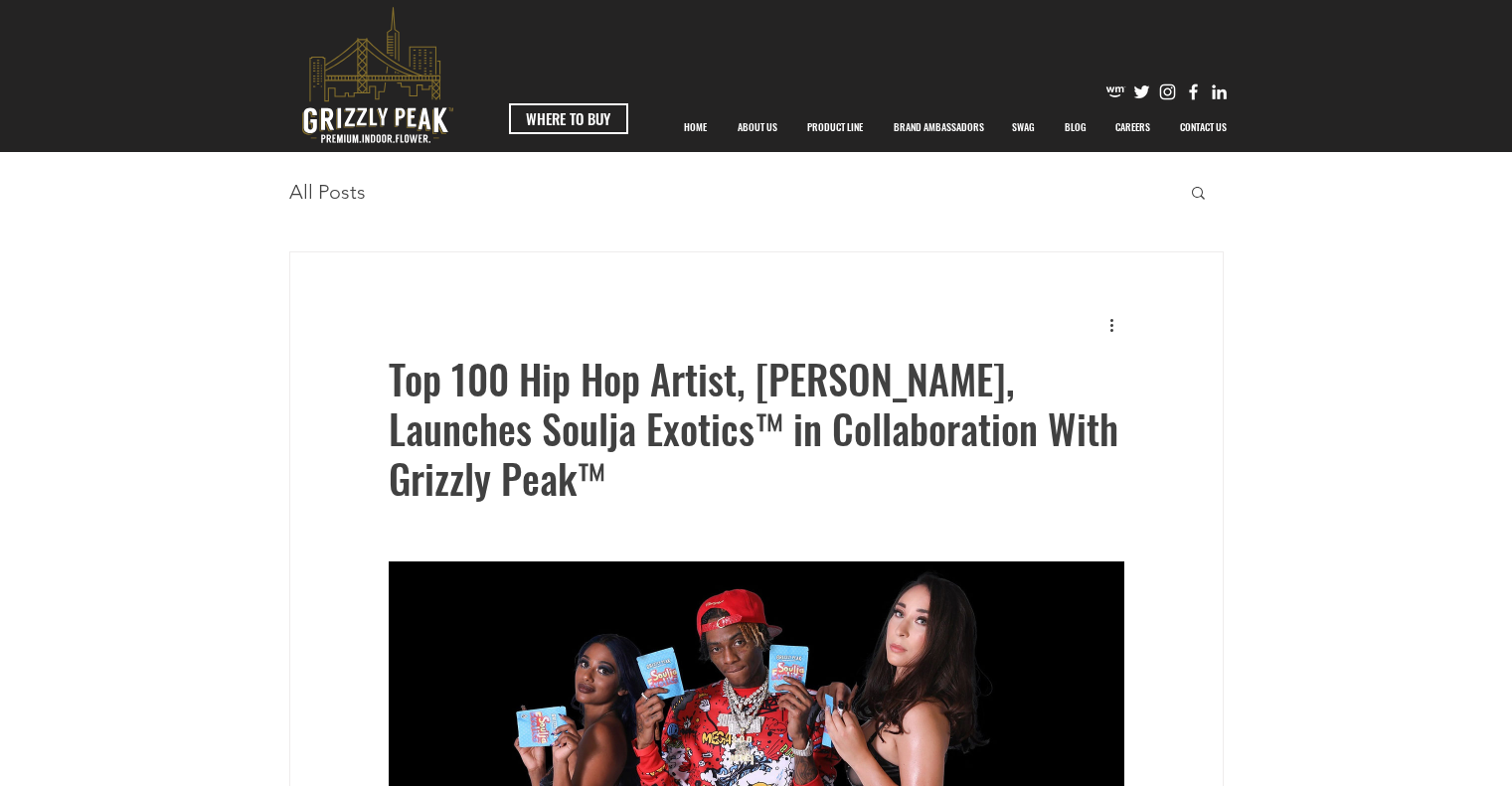scroll, scrollTop: 0, scrollLeft: 0, axis: both 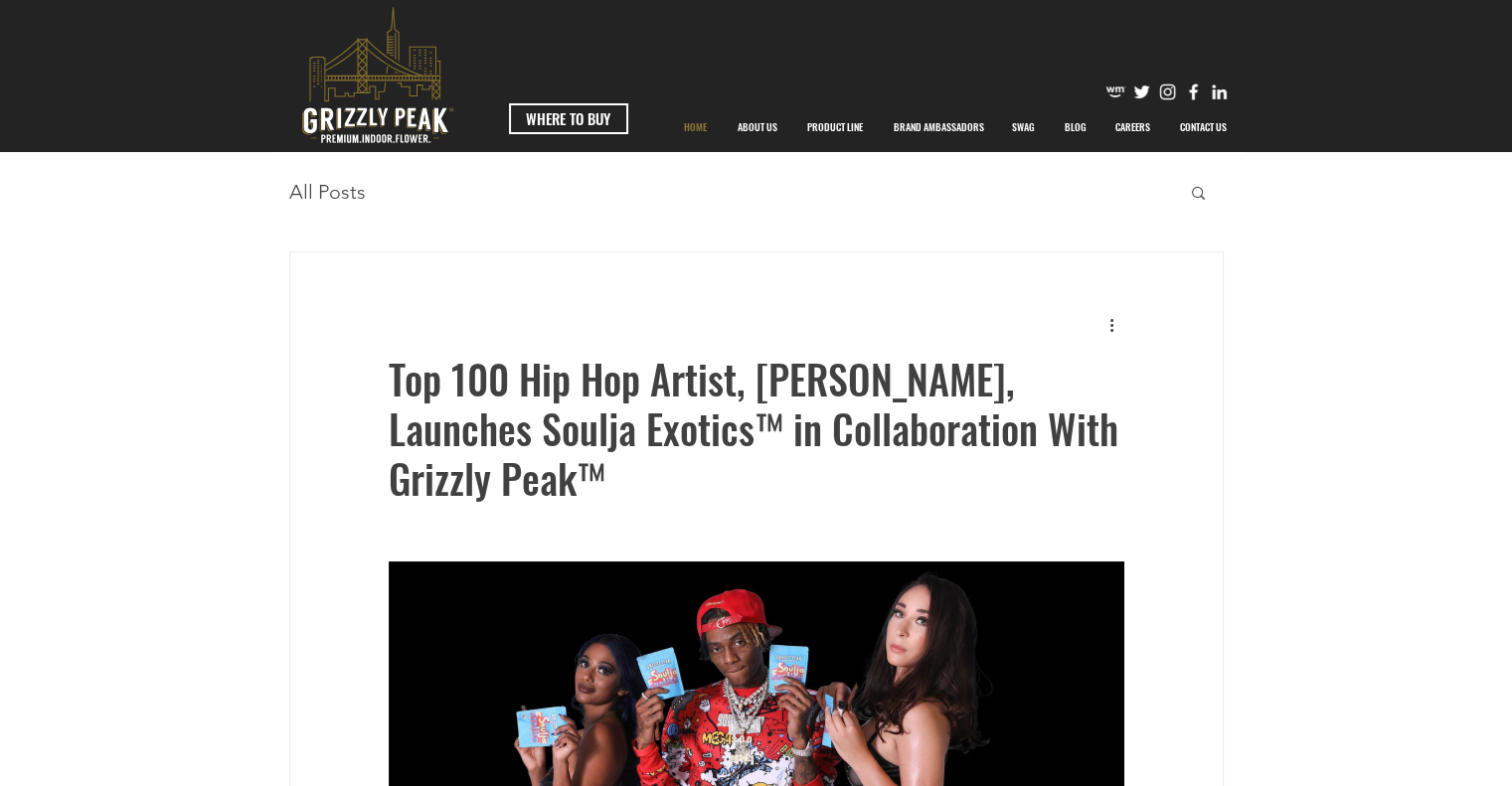 click on "HOME" at bounding box center [695, 127] 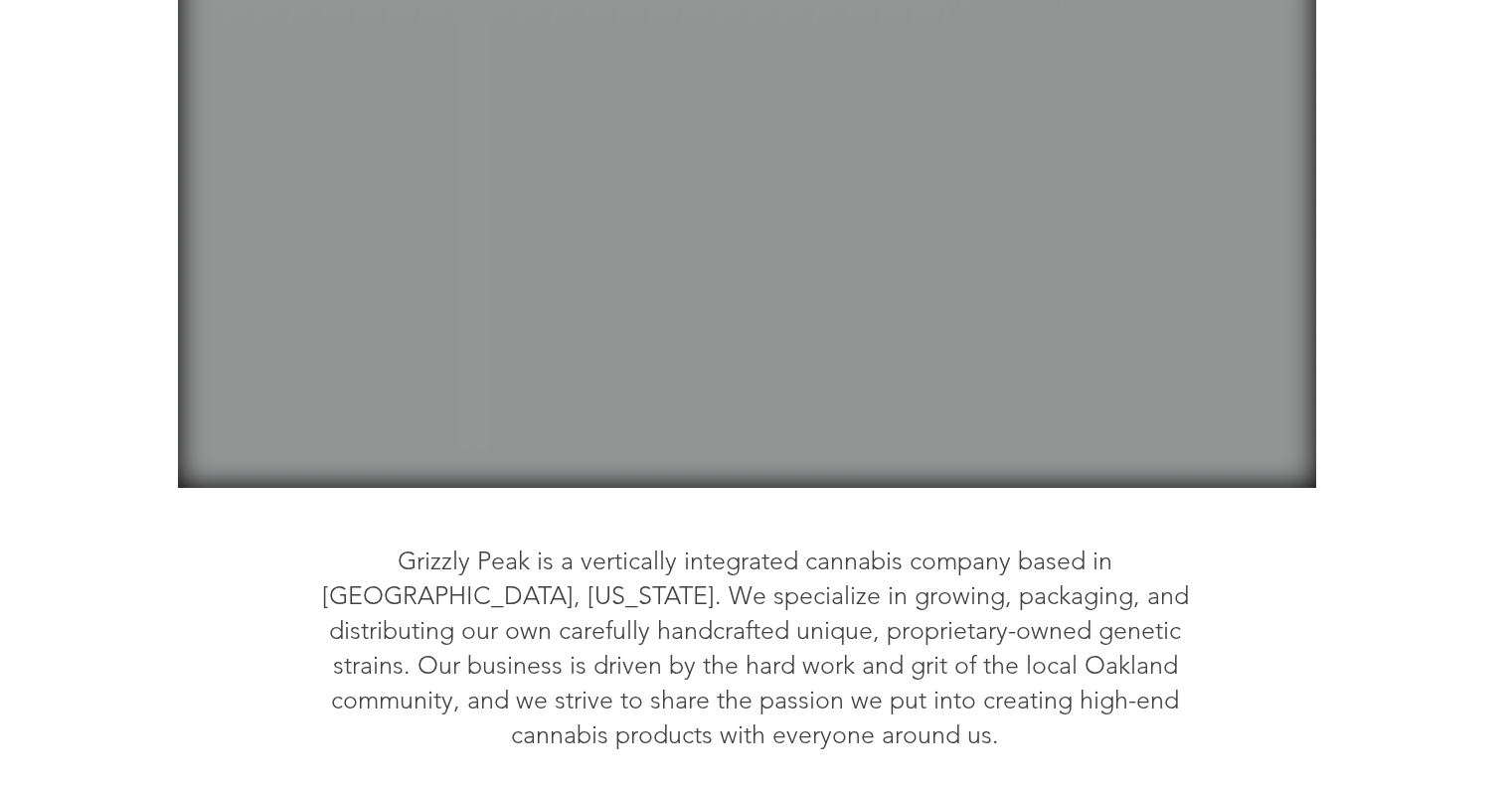 scroll, scrollTop: 381, scrollLeft: 0, axis: vertical 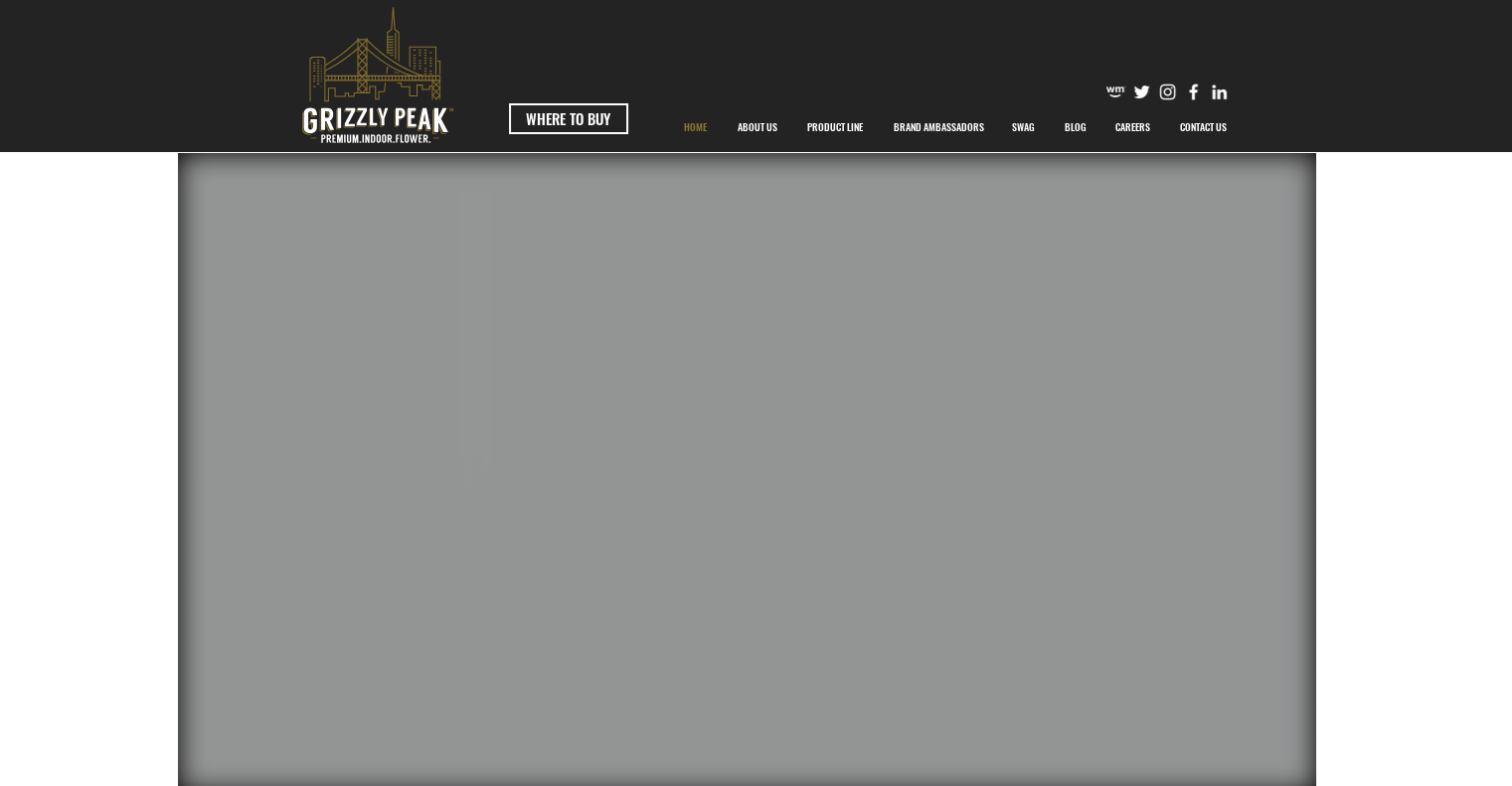 drag, startPoint x: 1509, startPoint y: 103, endPoint x: 1517, endPoint y: 87, distance: 17.888544 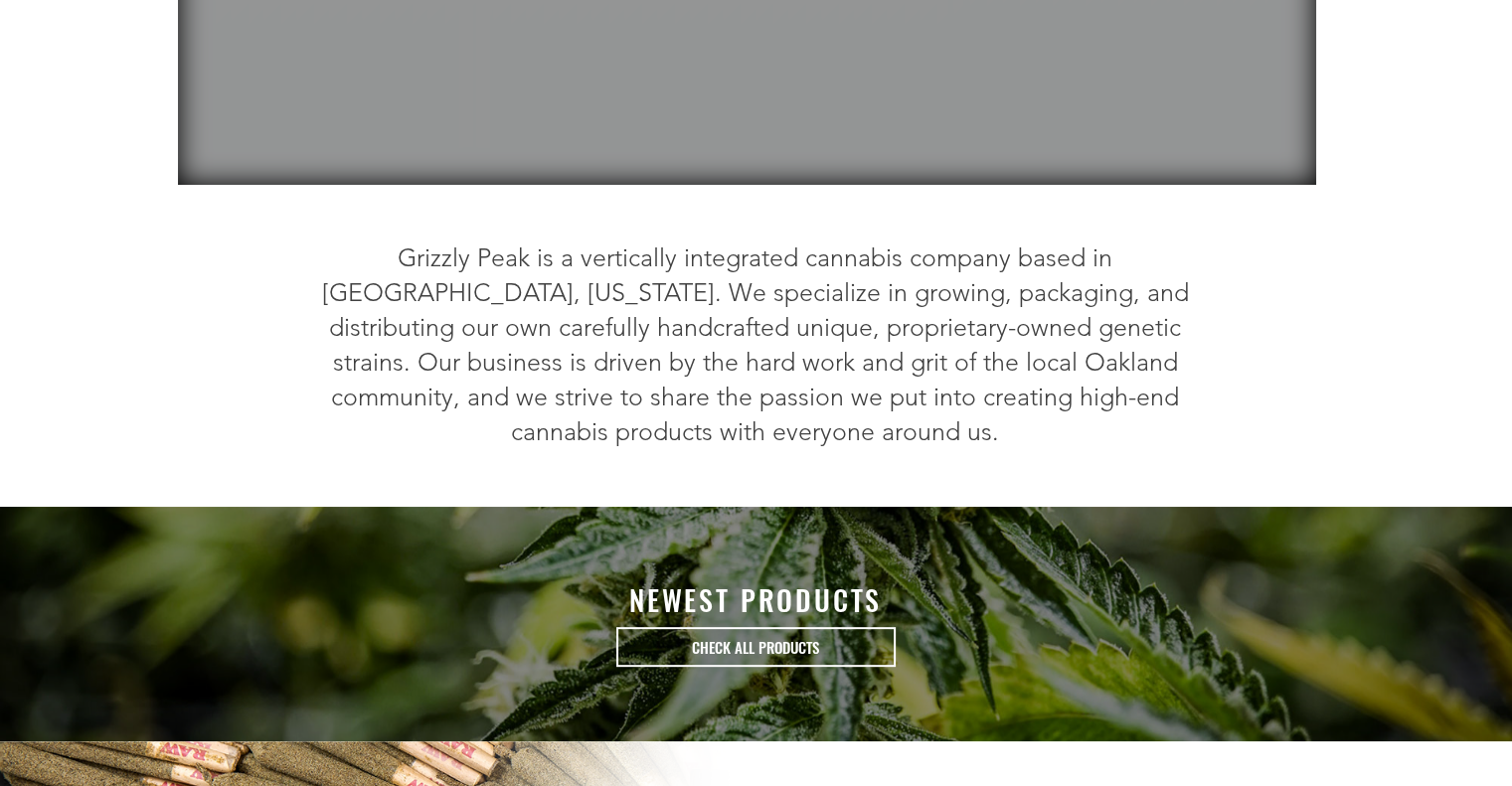 scroll, scrollTop: 625, scrollLeft: 0, axis: vertical 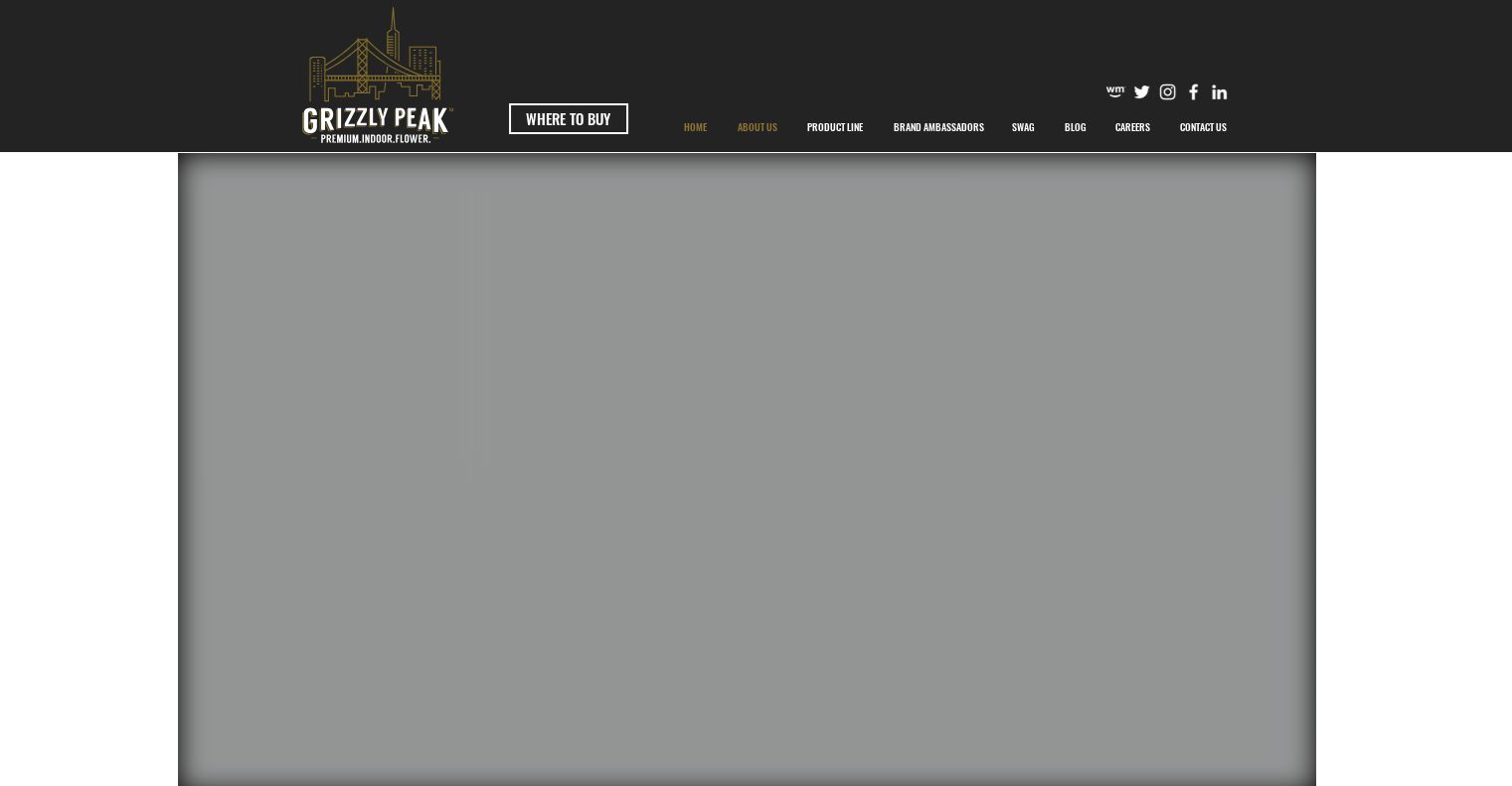 click on "ABOUT US" at bounding box center (757, 127) 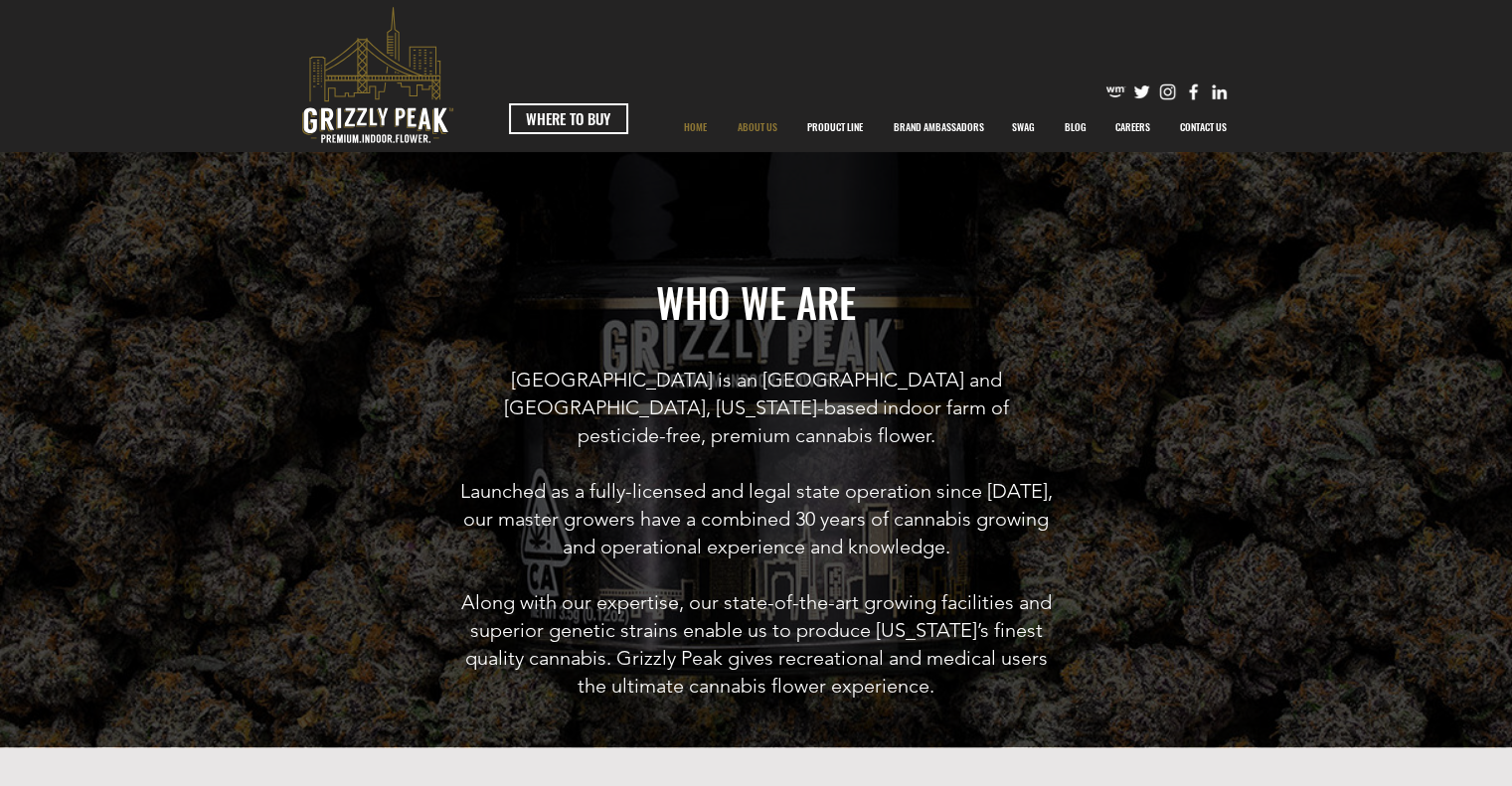 click on "HOME" at bounding box center [695, 127] 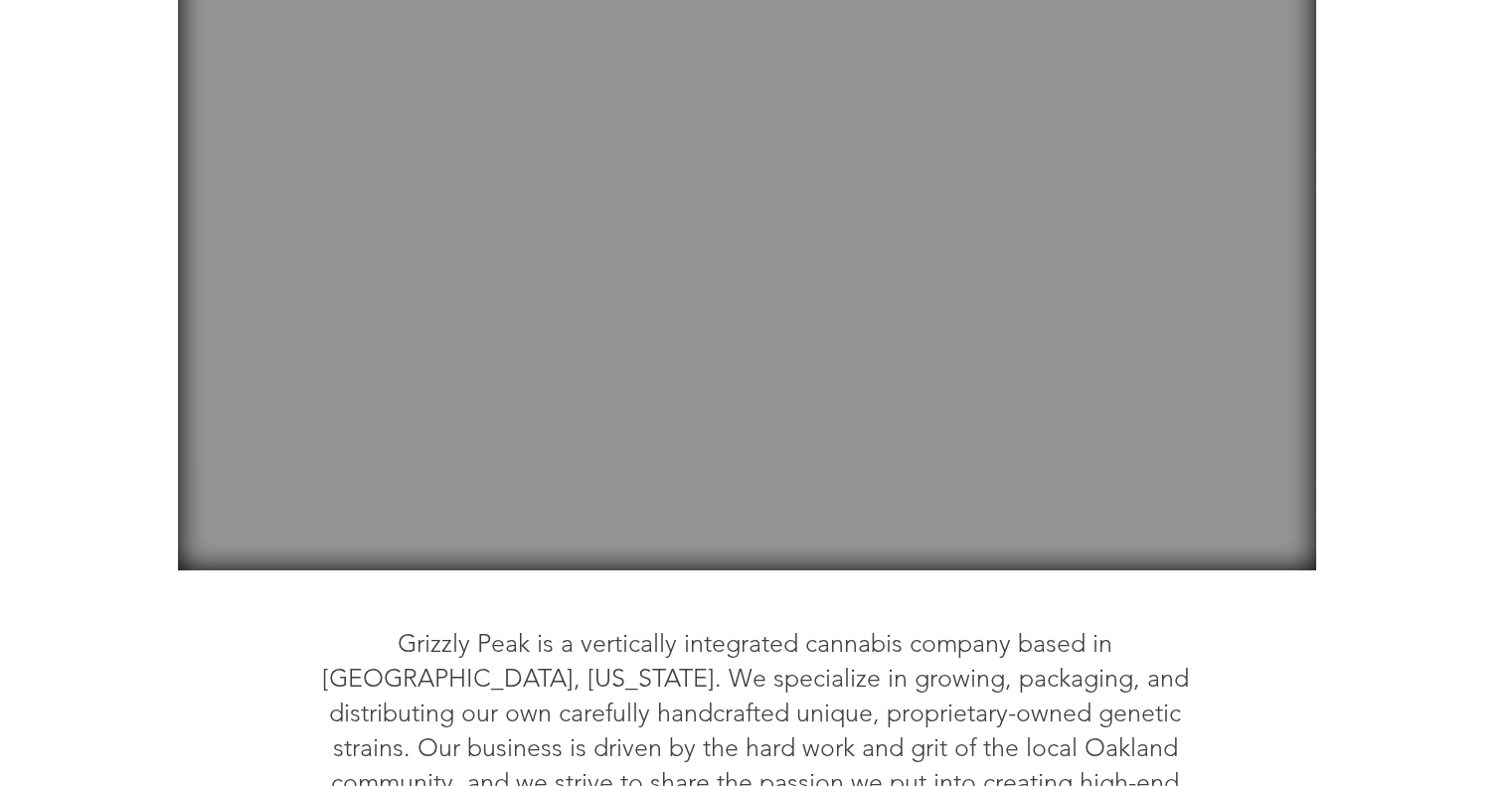 scroll, scrollTop: 527, scrollLeft: 0, axis: vertical 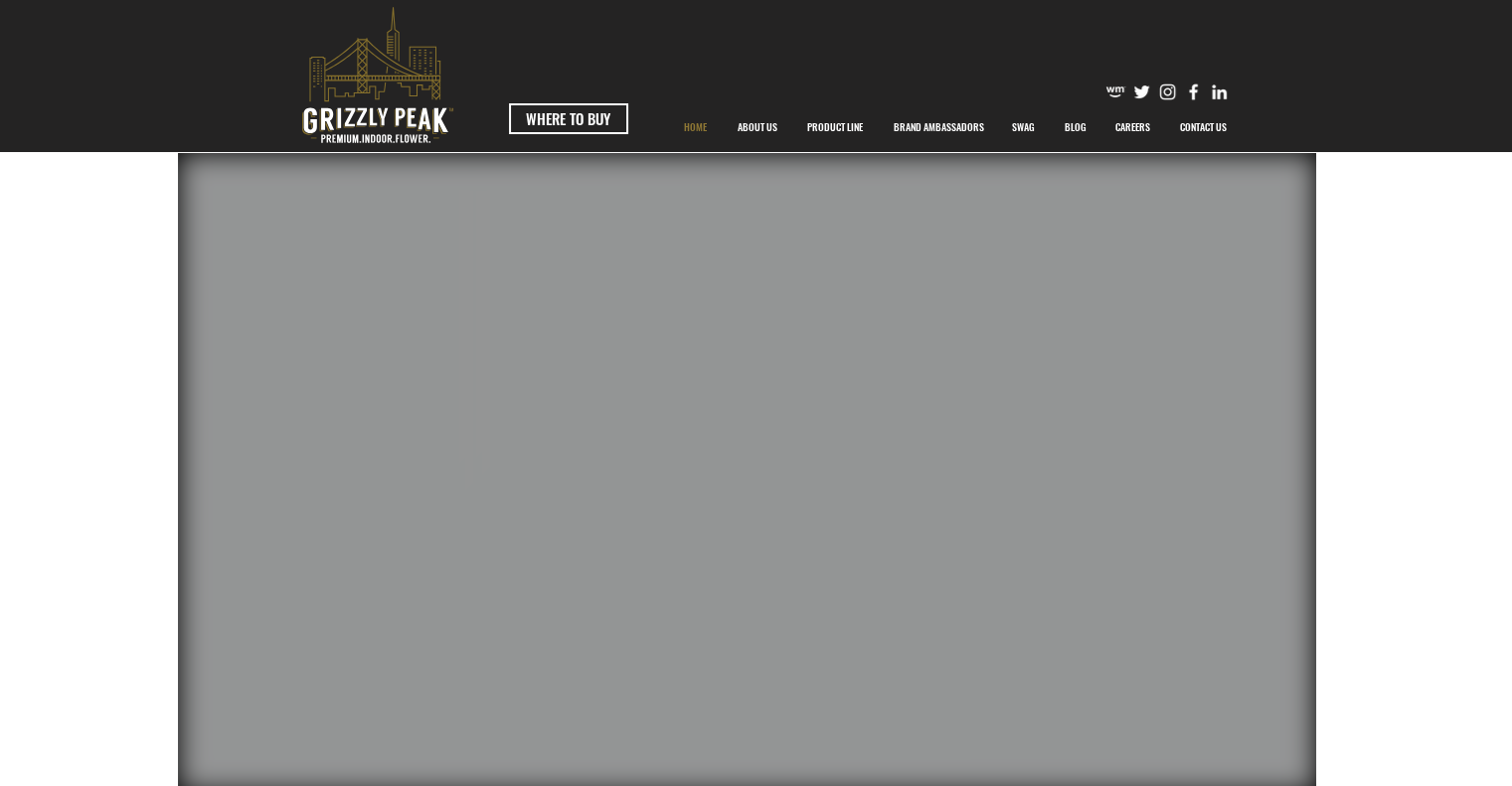 click on "HOME" at bounding box center [695, 127] 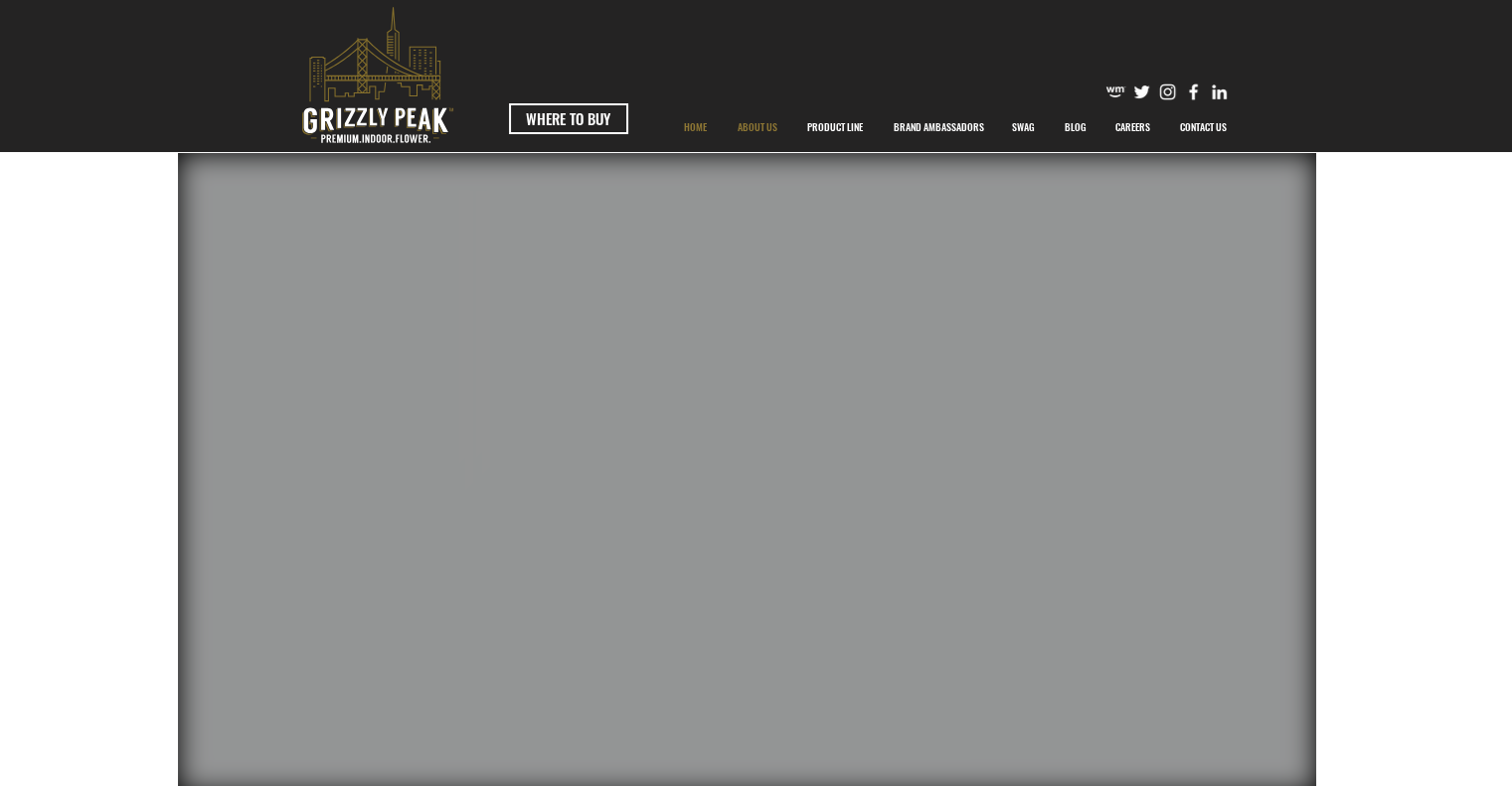 click on "ABOUT US" at bounding box center (757, 127) 